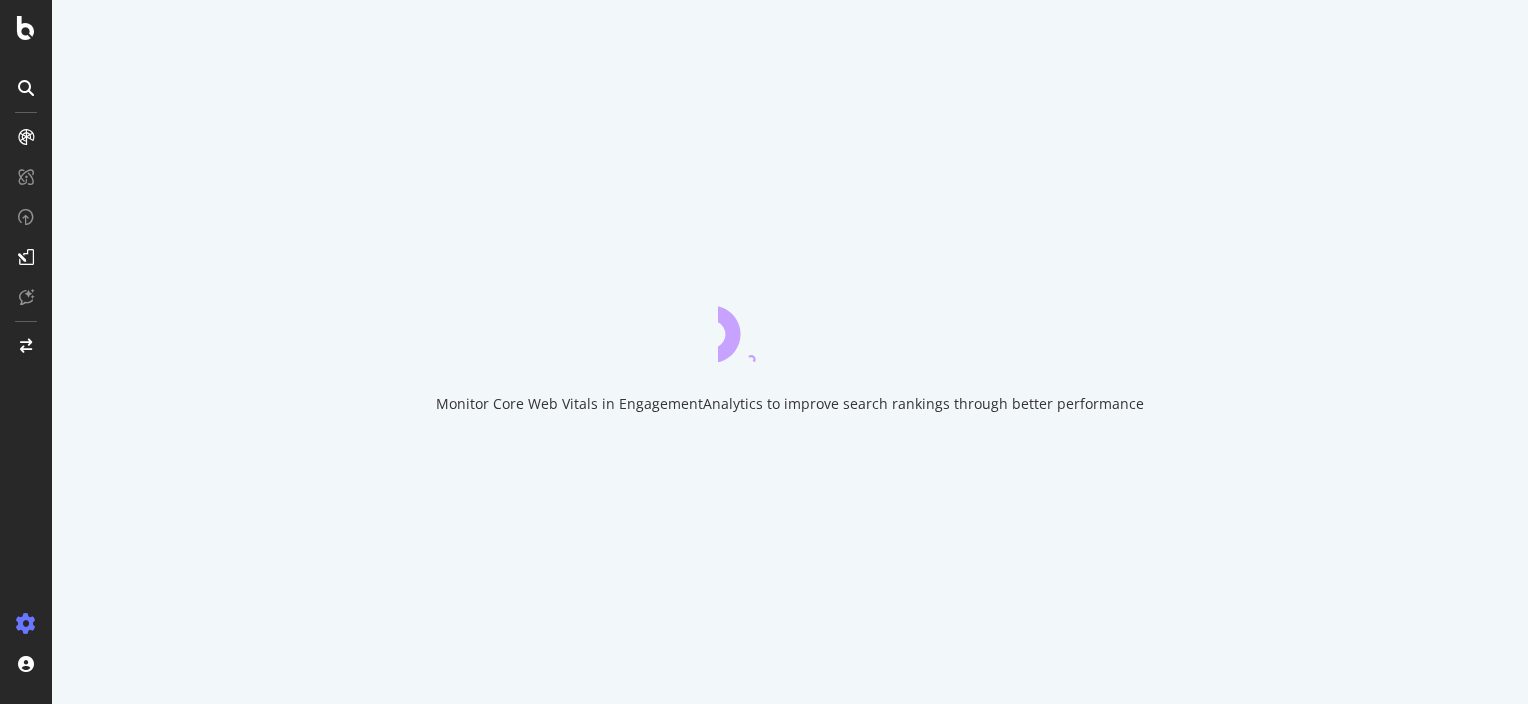 scroll, scrollTop: 0, scrollLeft: 0, axis: both 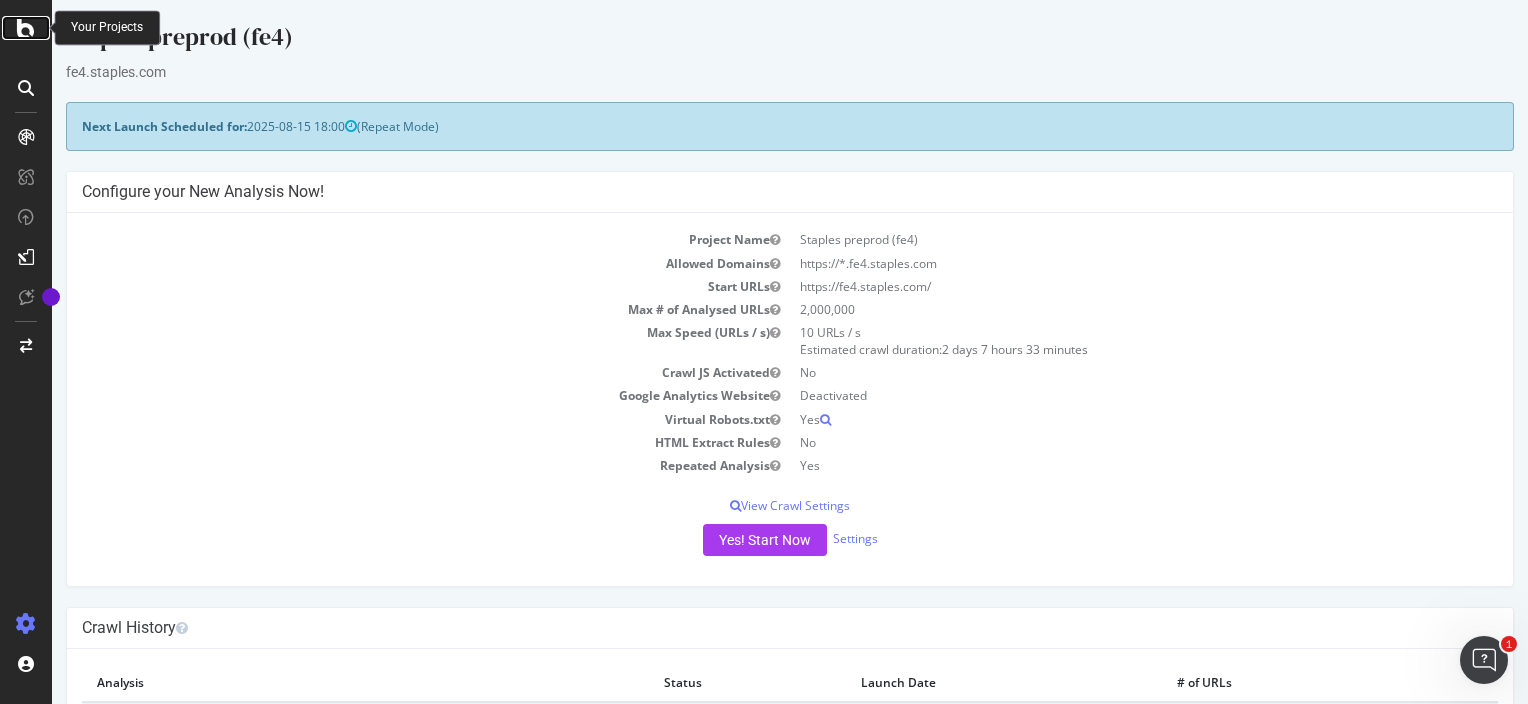 click at bounding box center (26, 28) 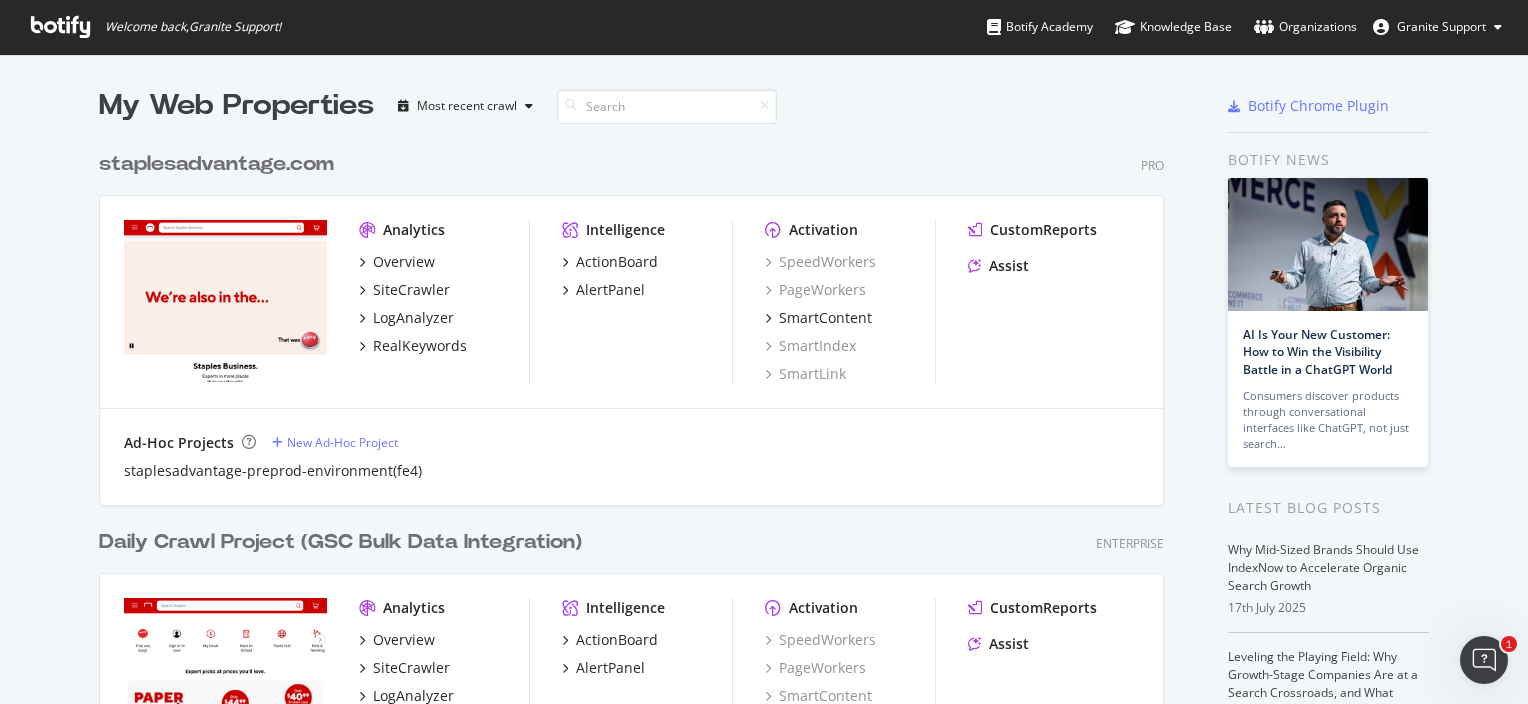 scroll, scrollTop: 16, scrollLeft: 16, axis: both 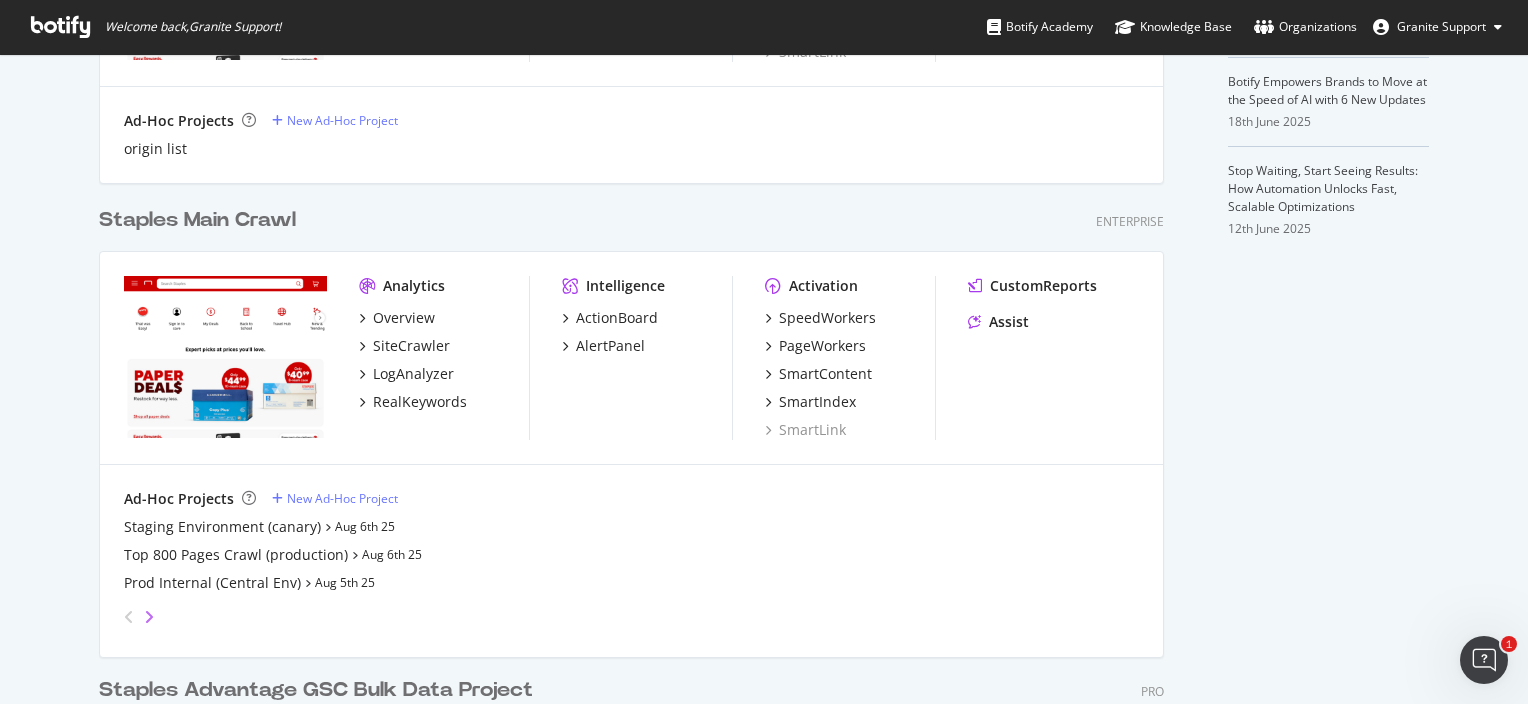 click at bounding box center (149, 617) 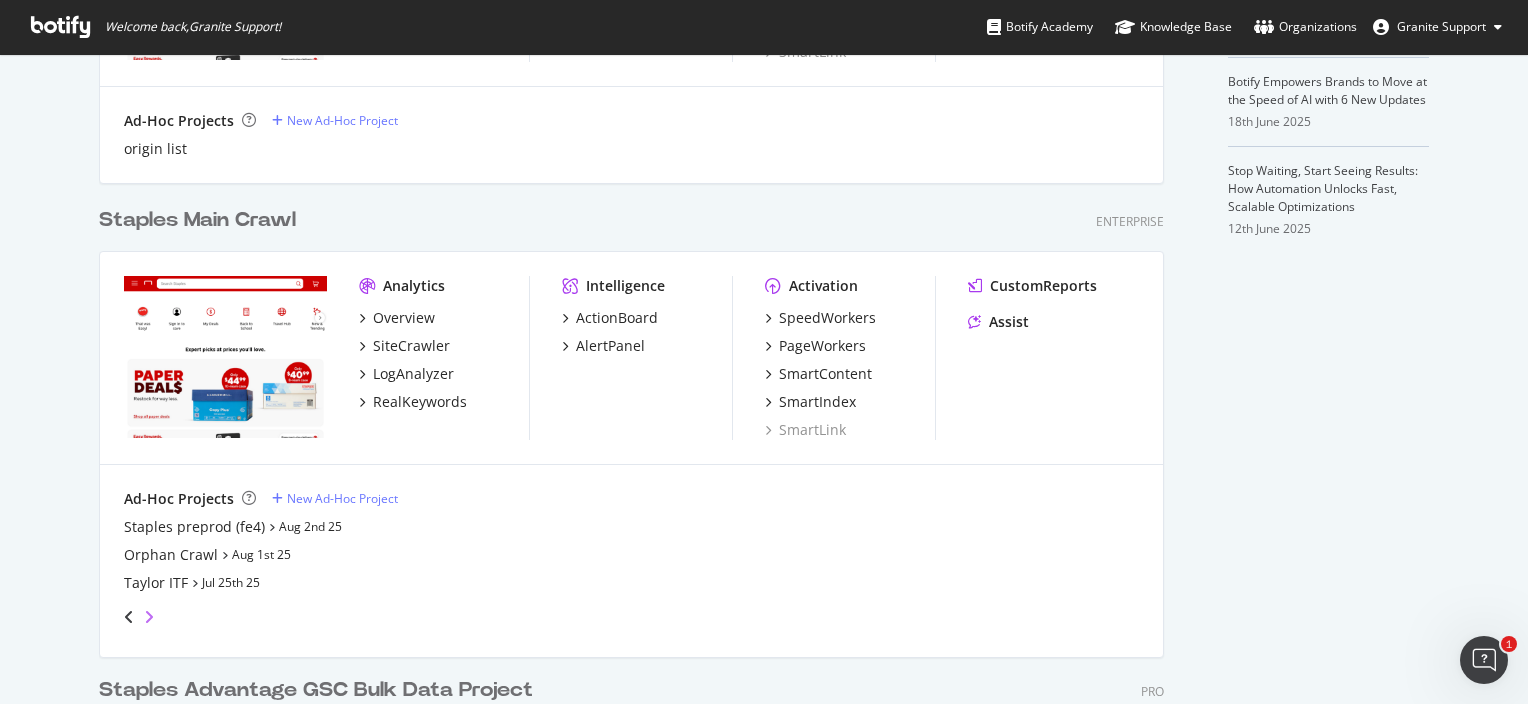 click at bounding box center [149, 617] 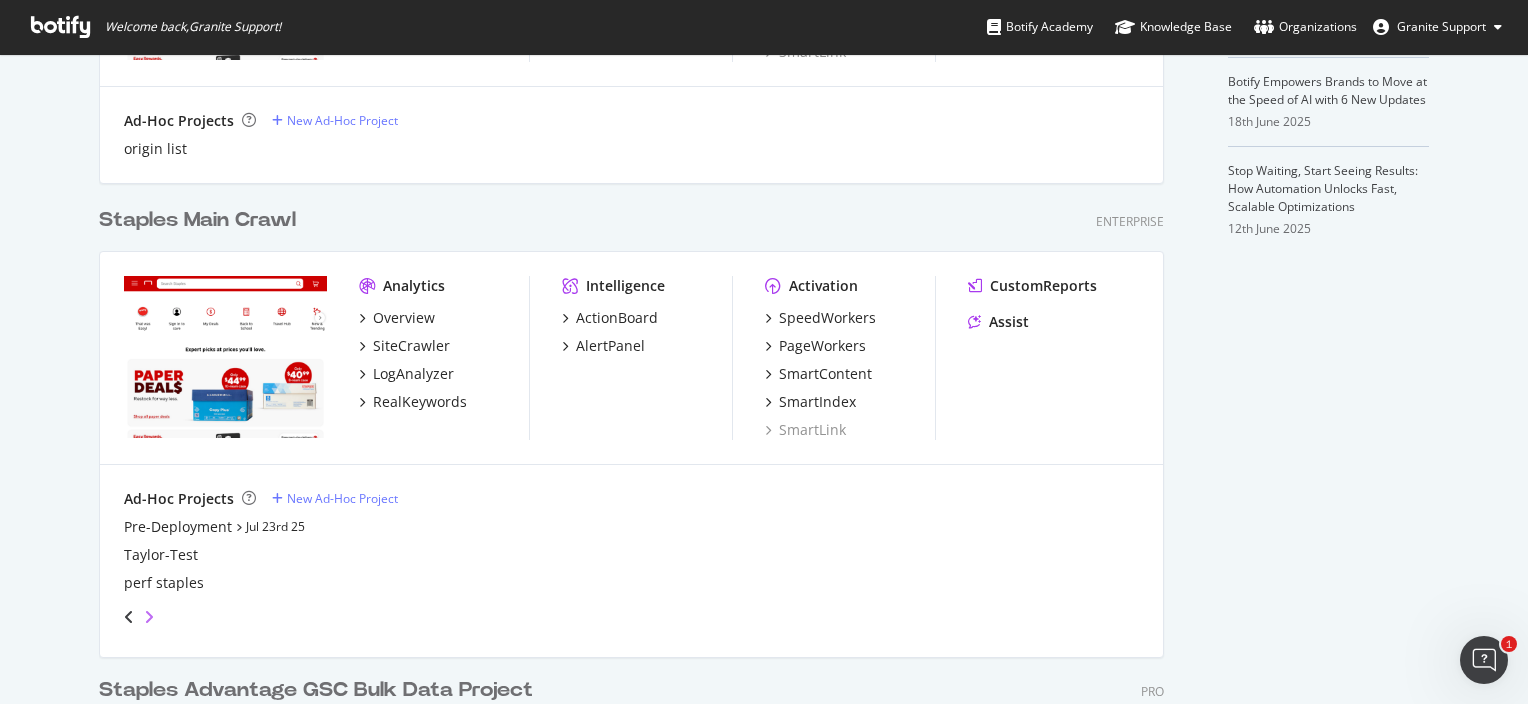 click at bounding box center (149, 617) 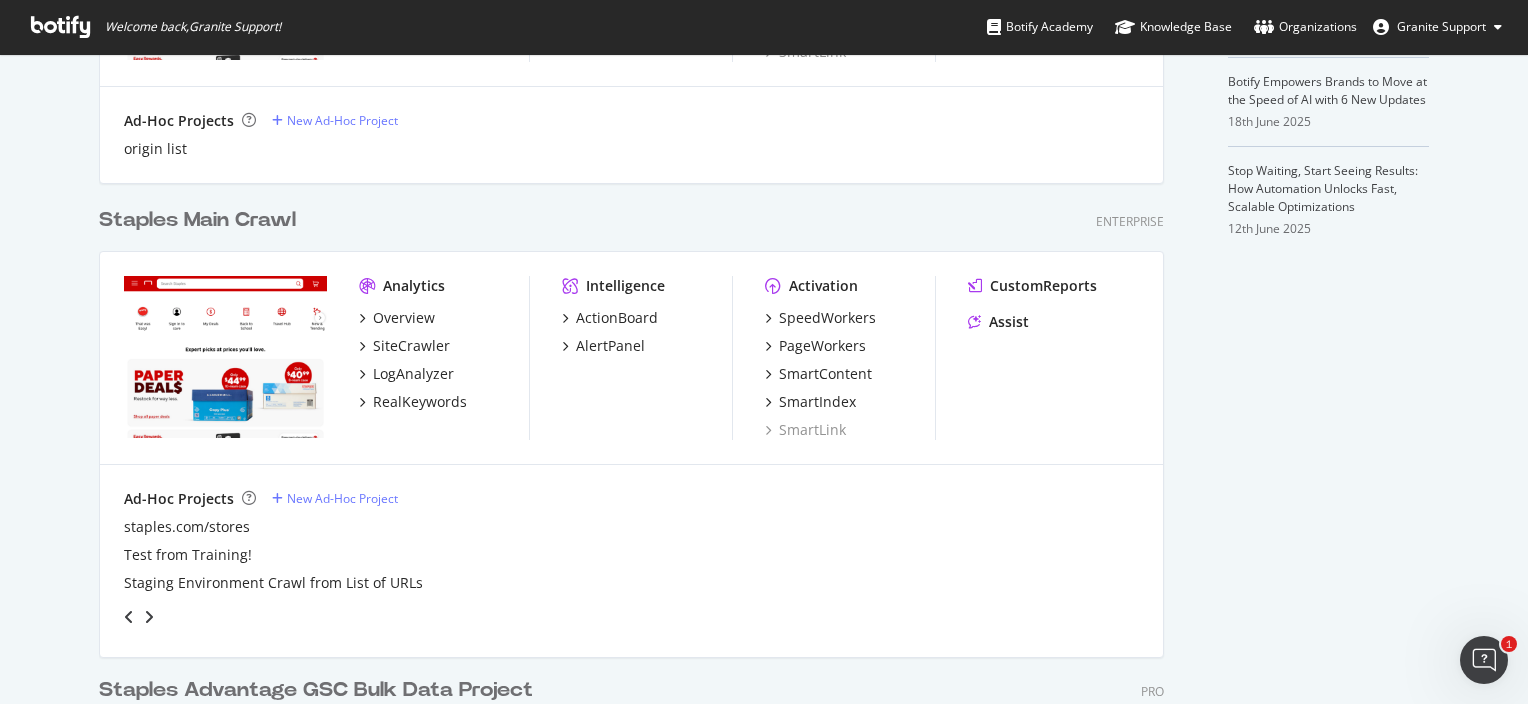 click at bounding box center [129, 617] 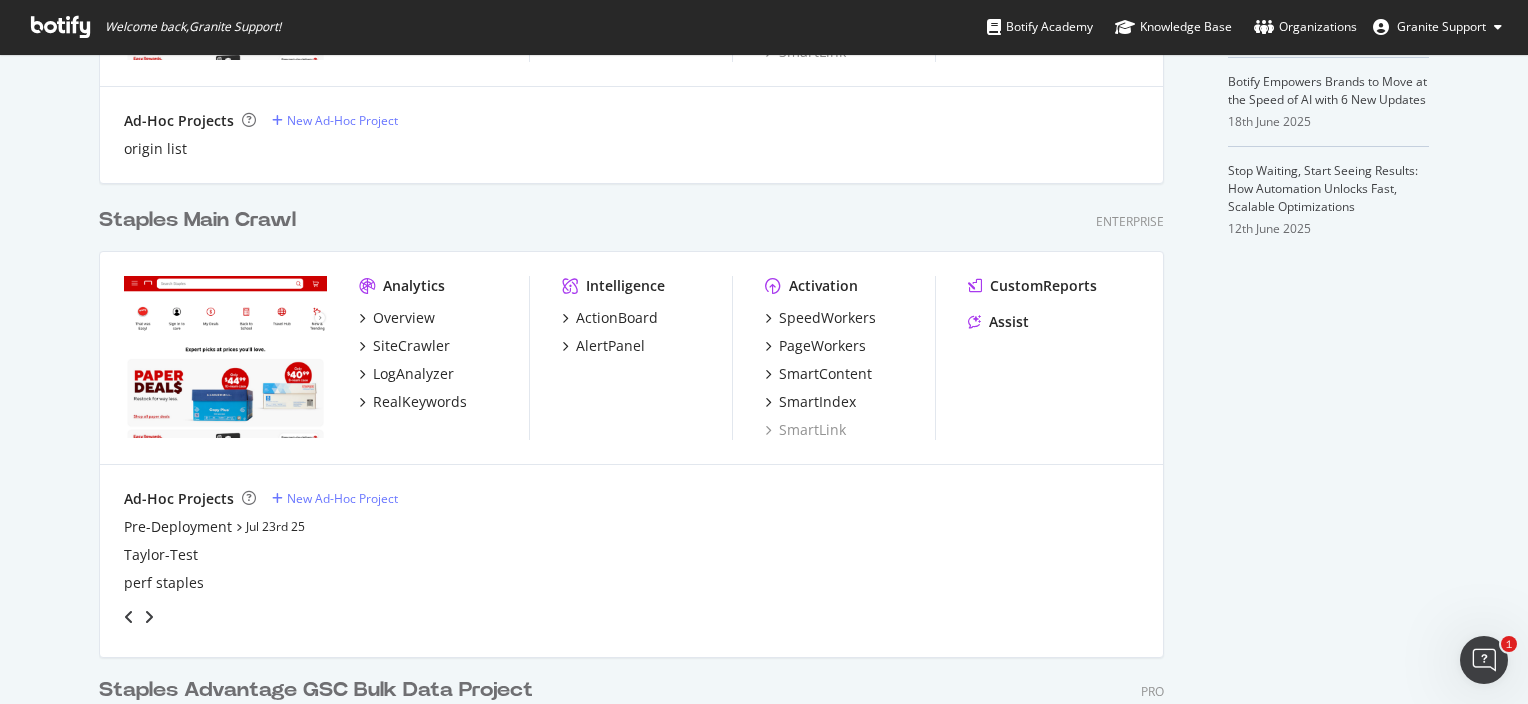 click at bounding box center [129, 617] 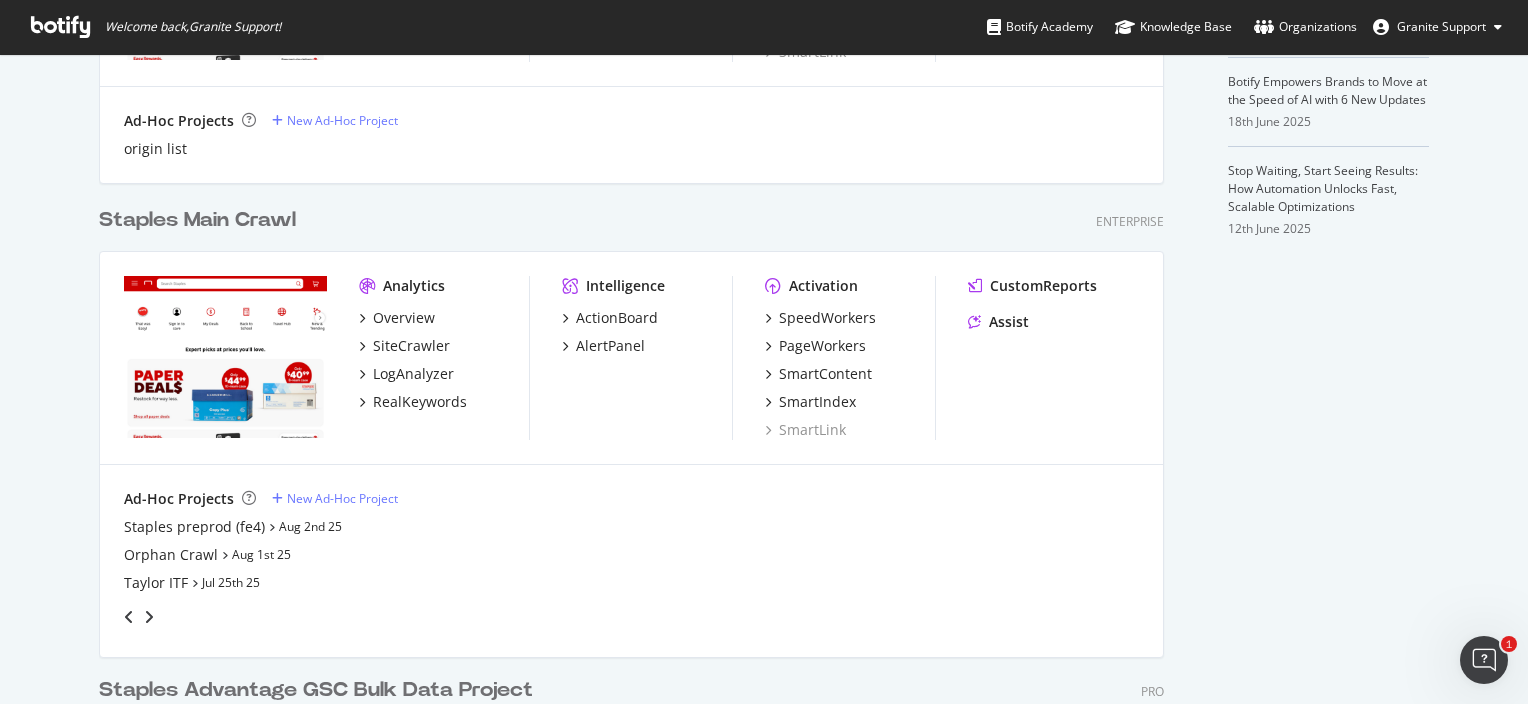 click at bounding box center [129, 617] 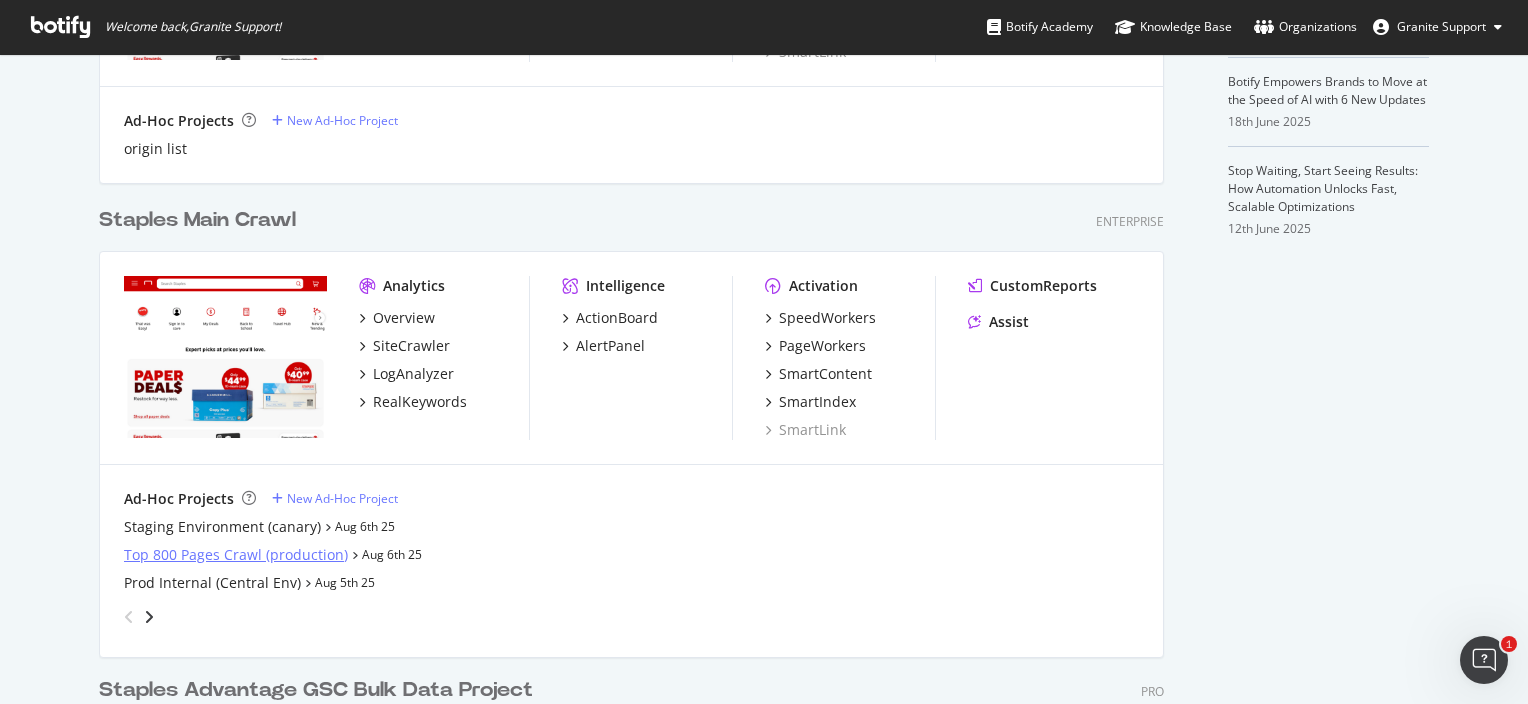 click on "Top 800 Pages Crawl (production)" at bounding box center [236, 555] 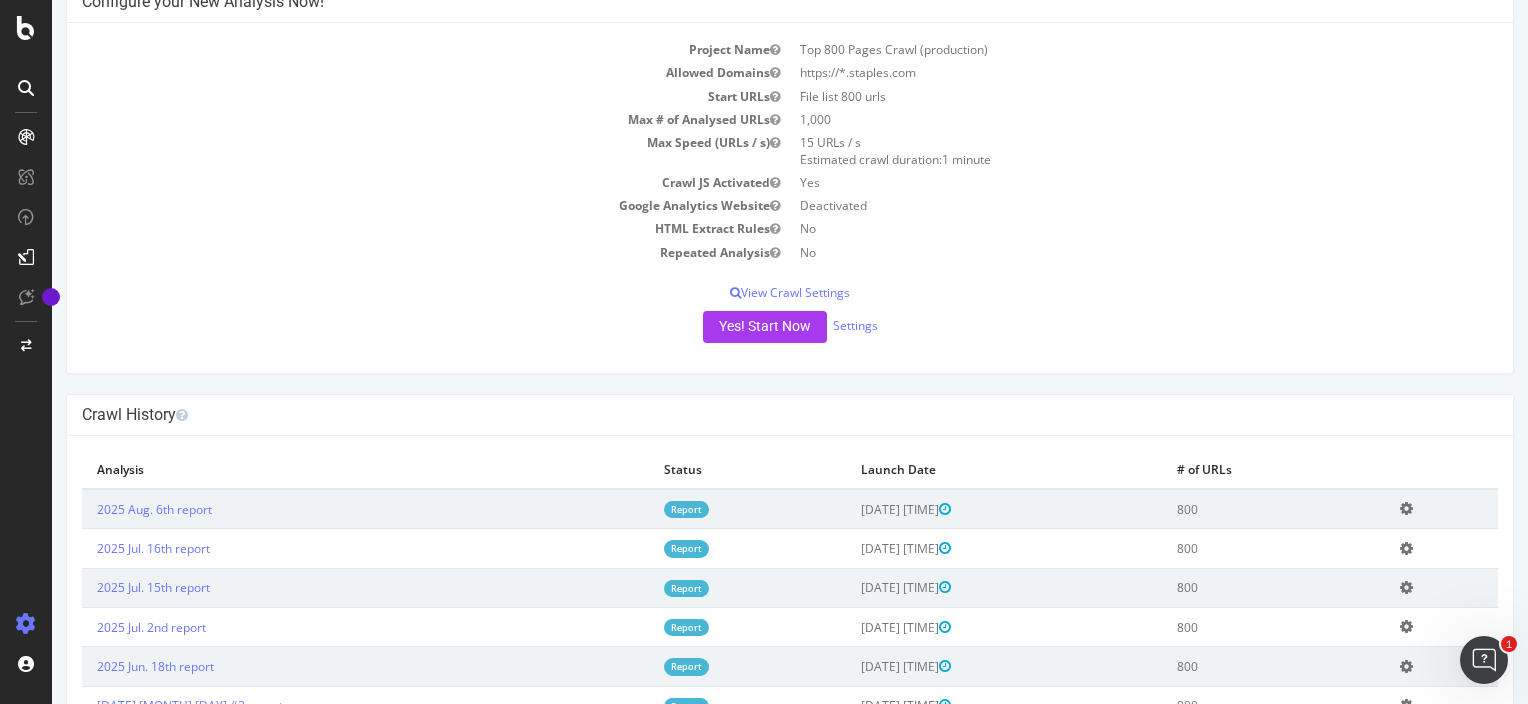scroll, scrollTop: 123, scrollLeft: 0, axis: vertical 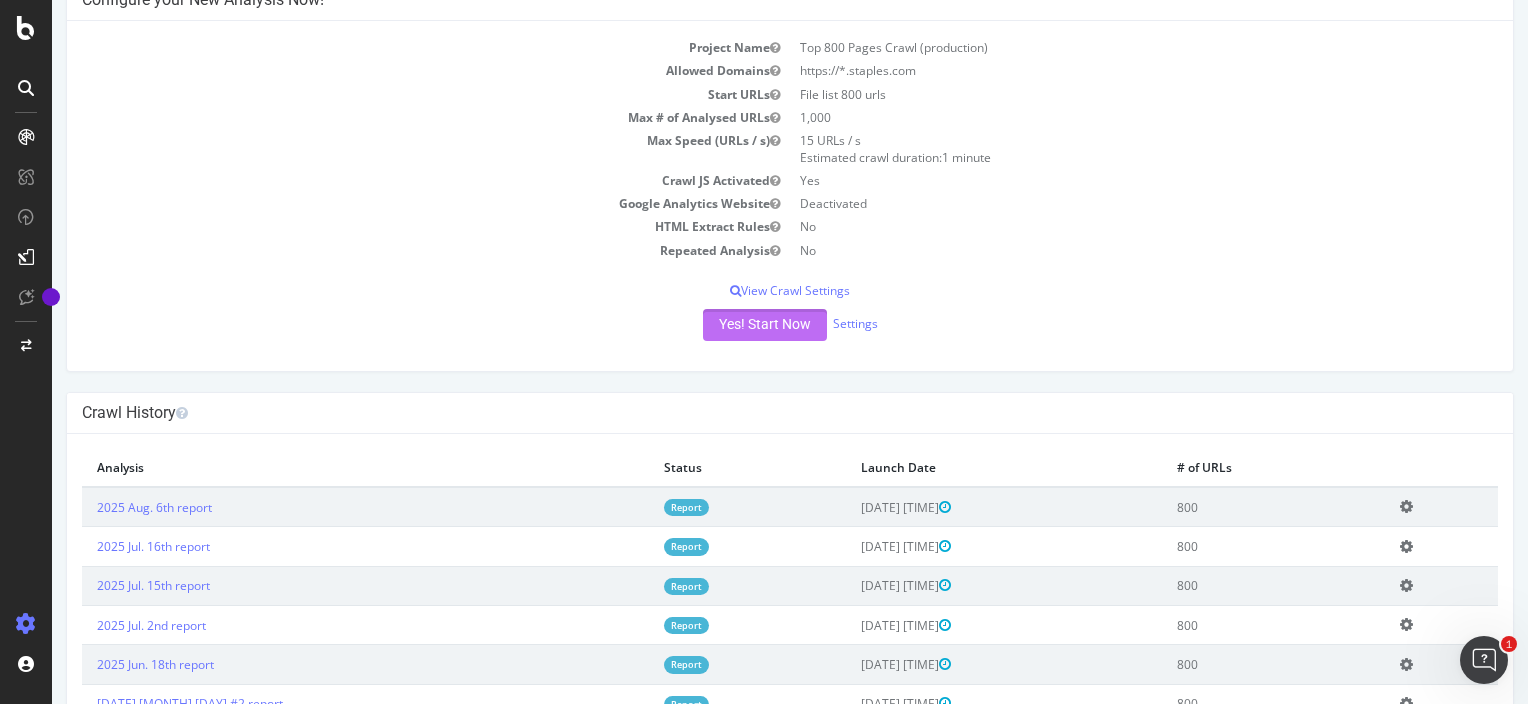 click on "Yes! Start Now" at bounding box center (765, 325) 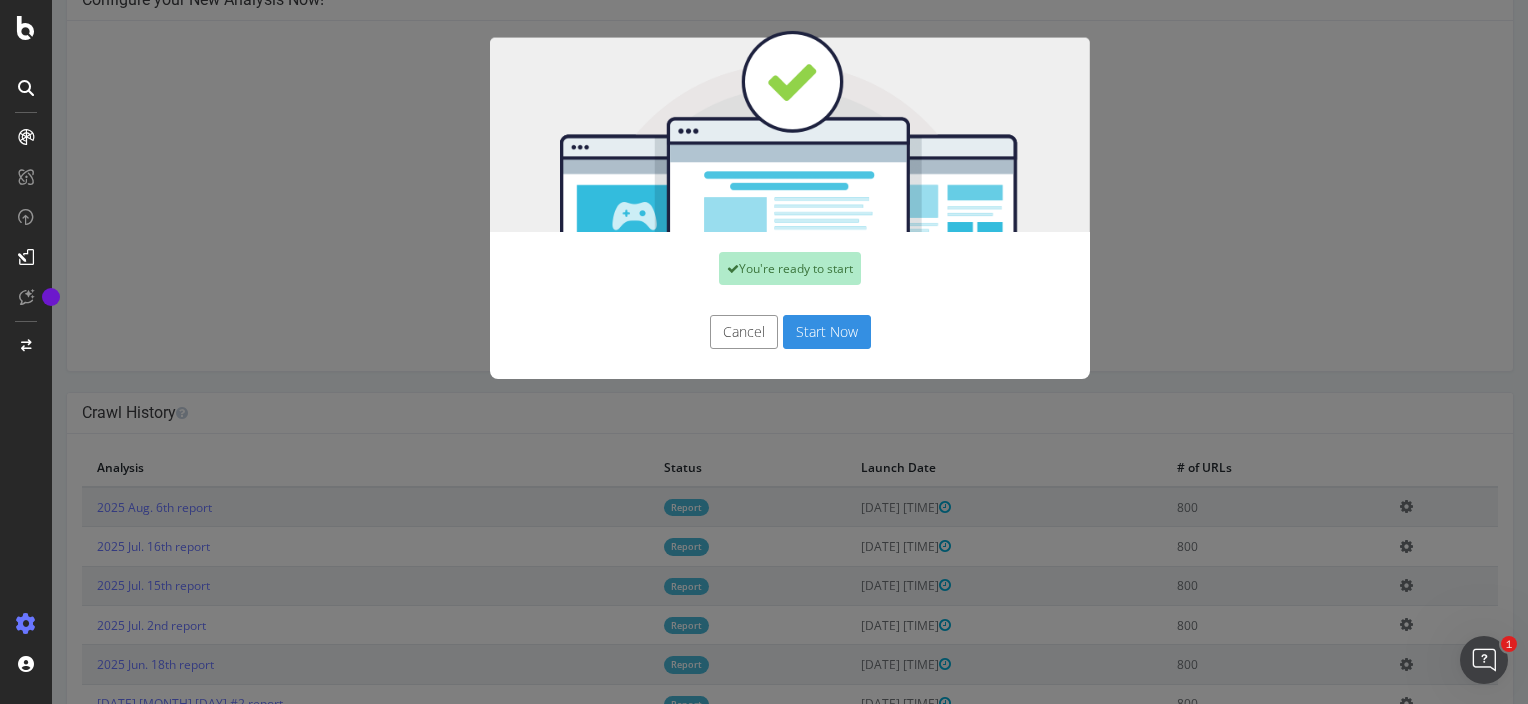 click on "Start Now" at bounding box center [827, 332] 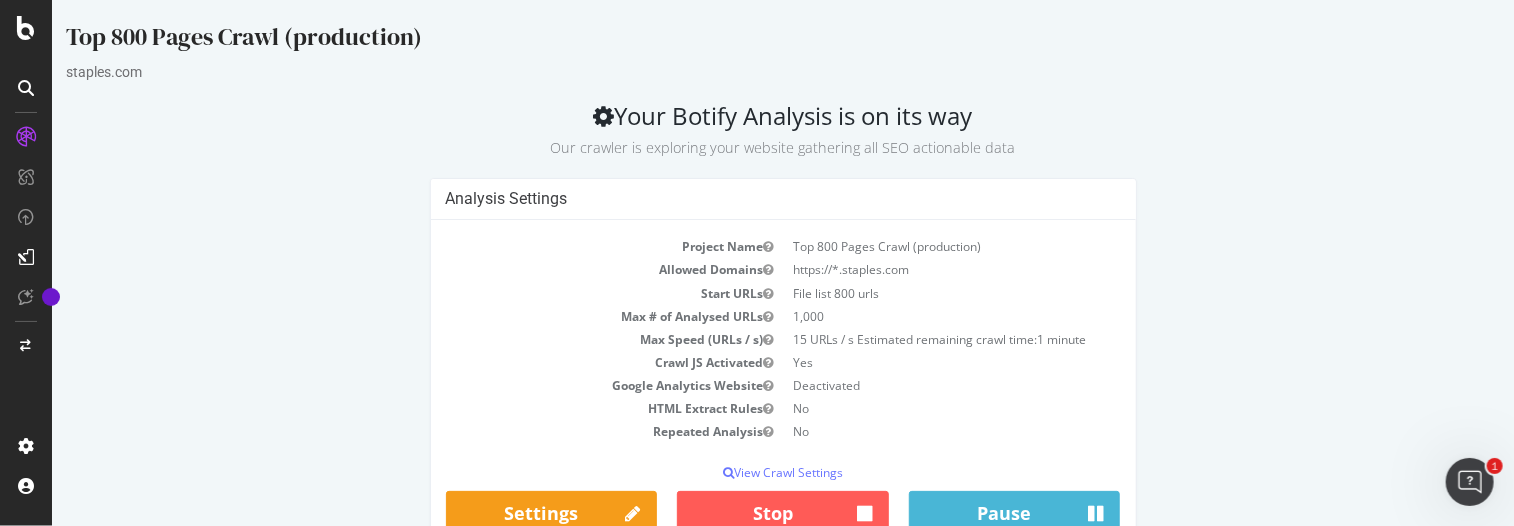 scroll, scrollTop: 0, scrollLeft: 0, axis: both 